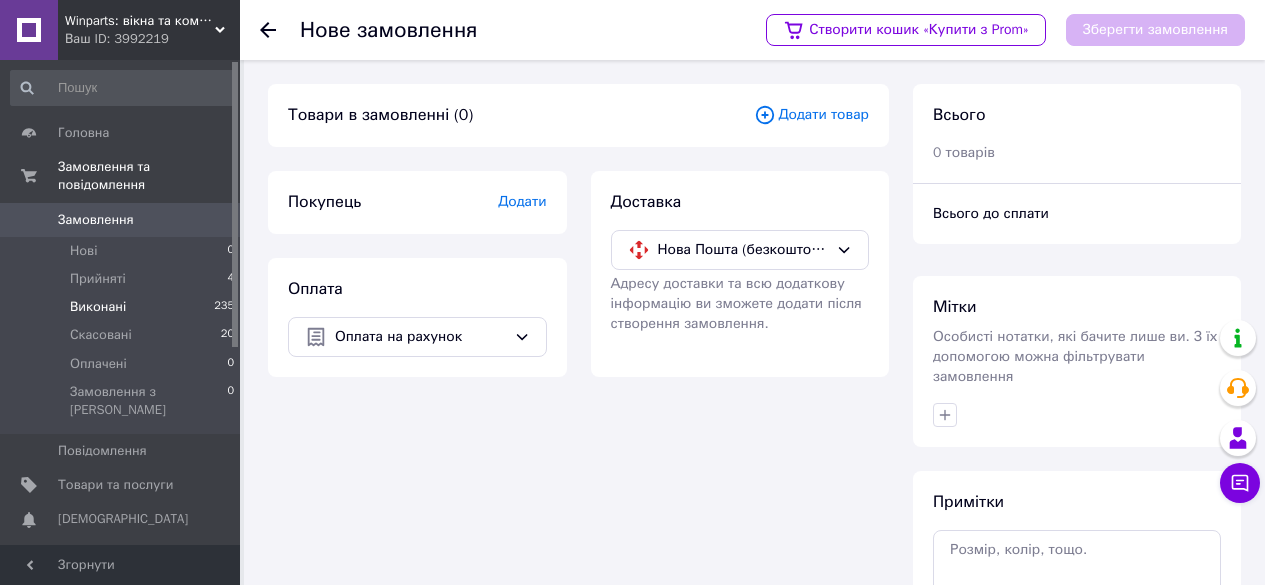 scroll, scrollTop: 0, scrollLeft: 0, axis: both 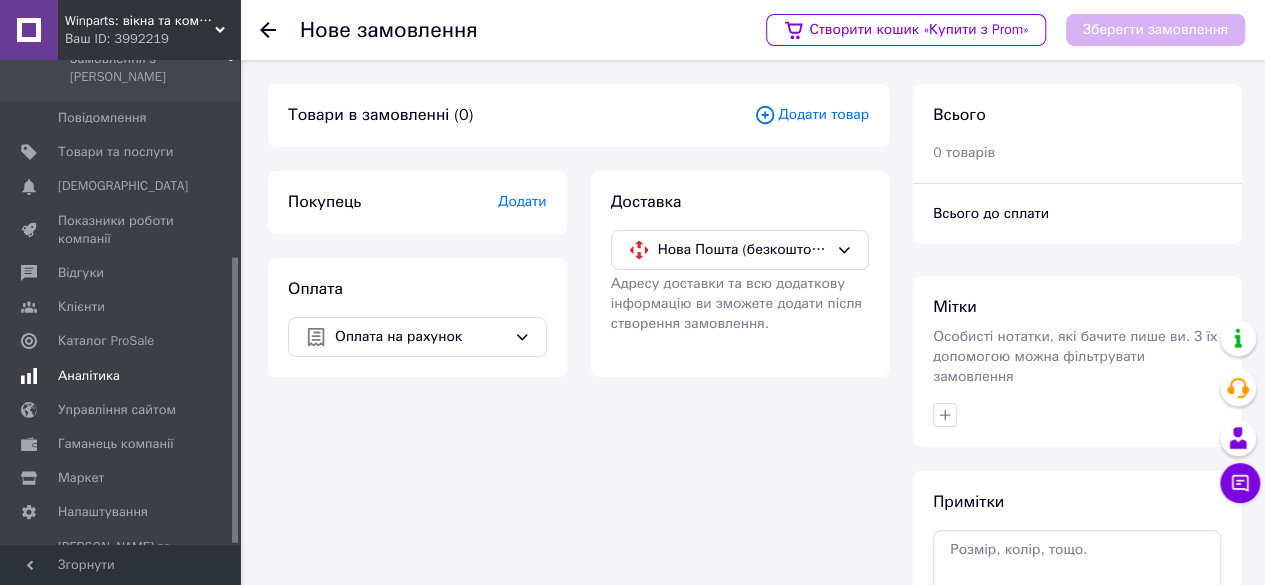 click on "Аналітика" at bounding box center [89, 376] 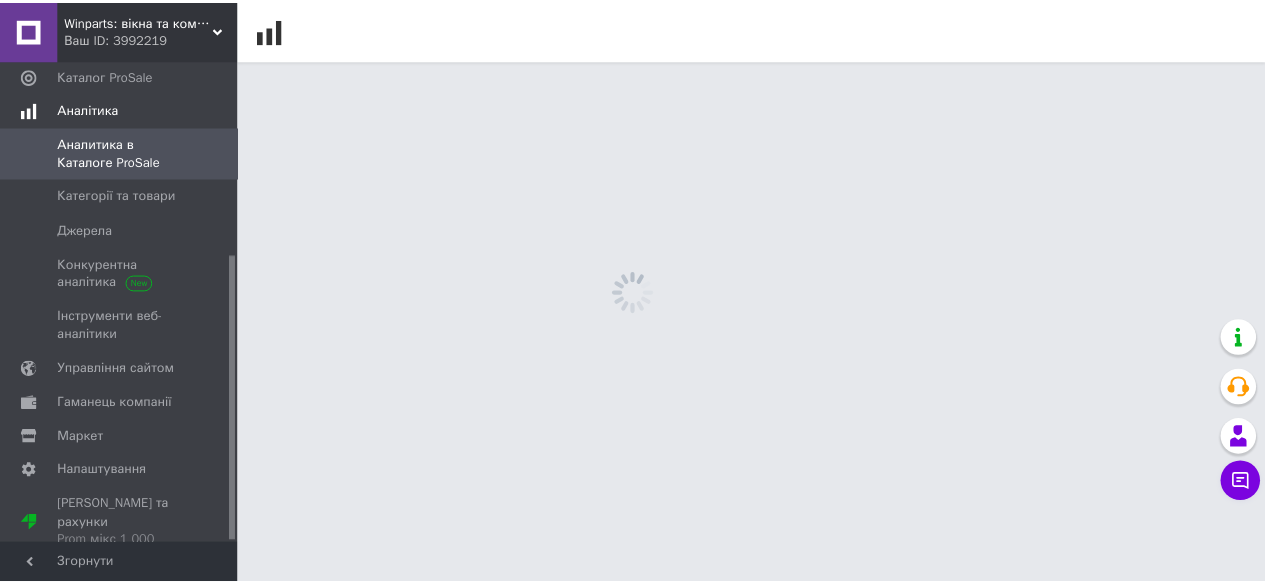 scroll, scrollTop: 329, scrollLeft: 0, axis: vertical 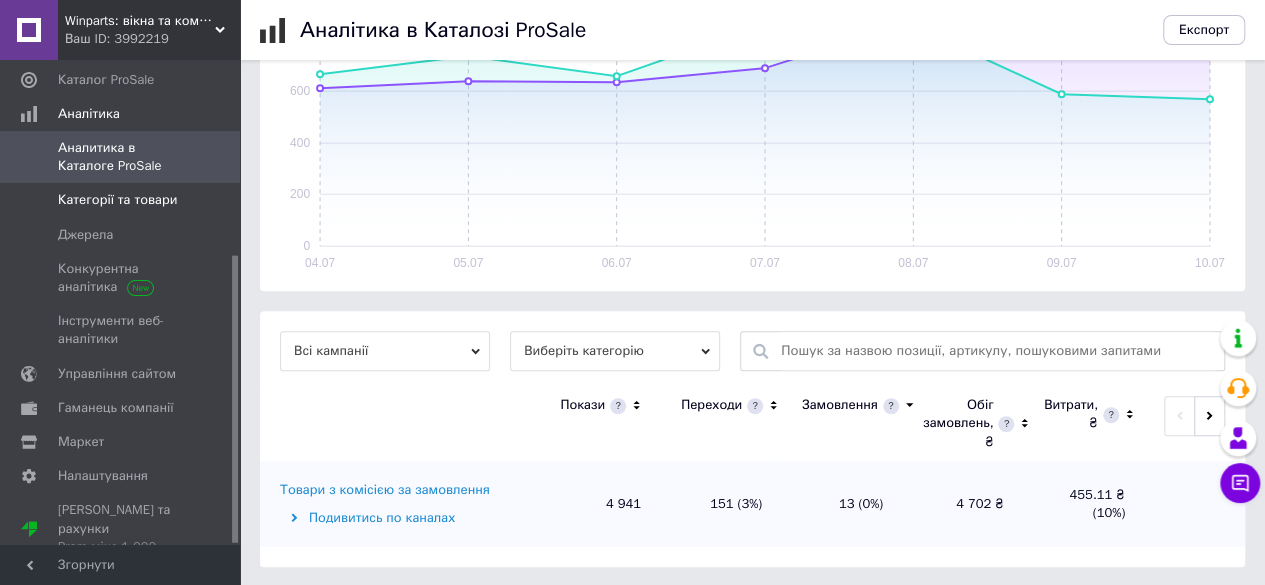 click on "Категорії та товари" at bounding box center [117, 200] 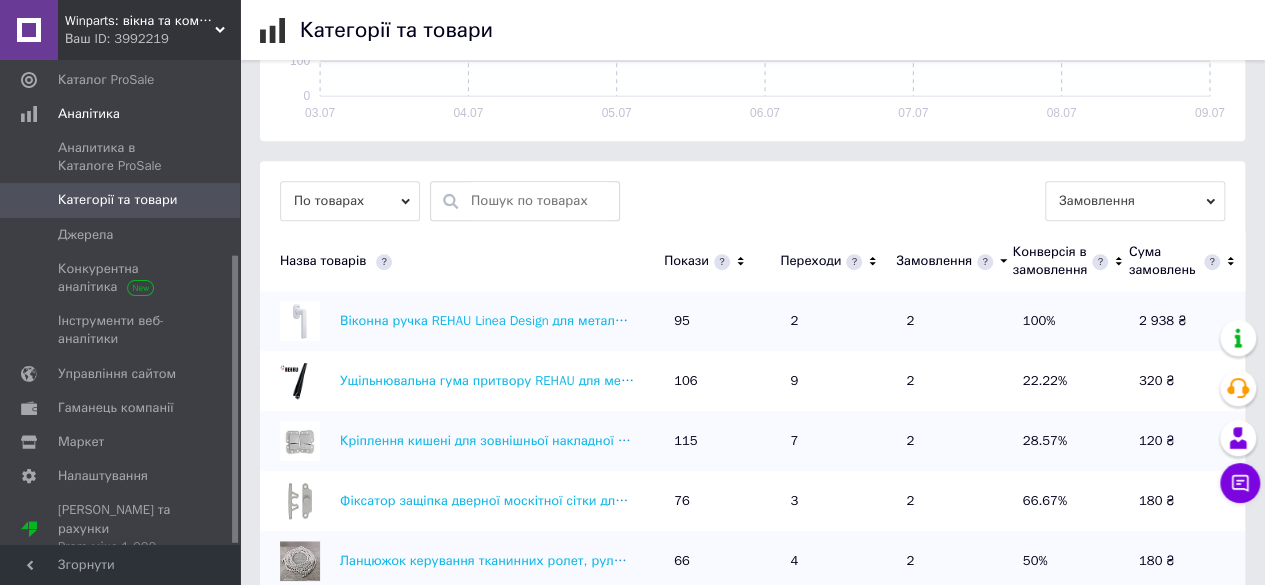 scroll, scrollTop: 600, scrollLeft: 0, axis: vertical 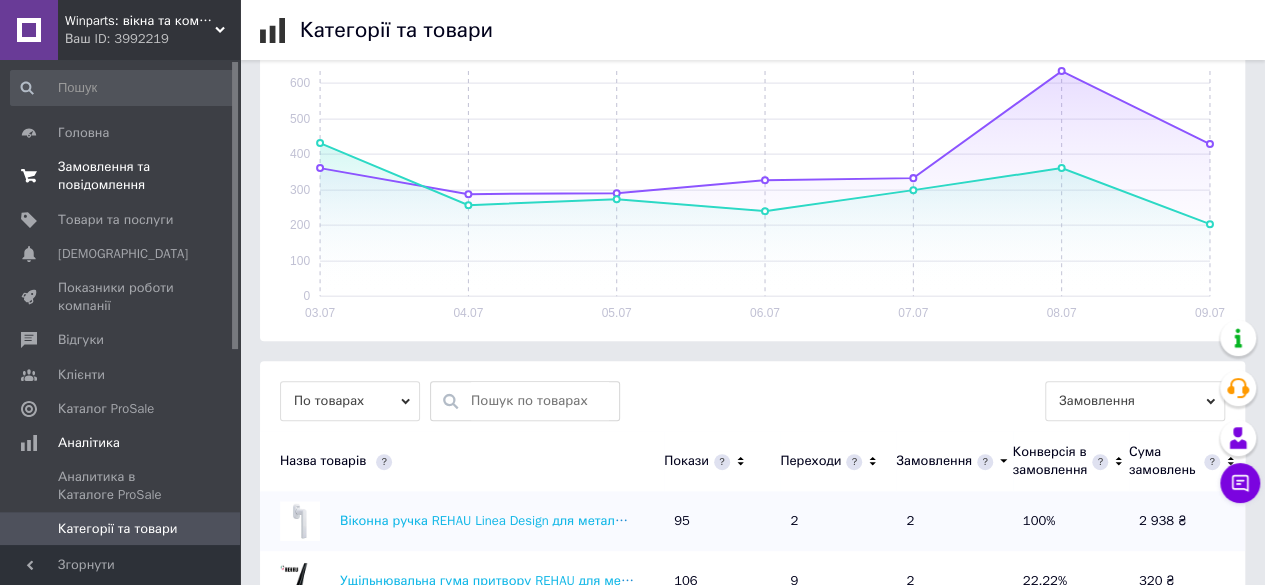 click on "Замовлення та повідомлення 0 0" at bounding box center [123, 176] 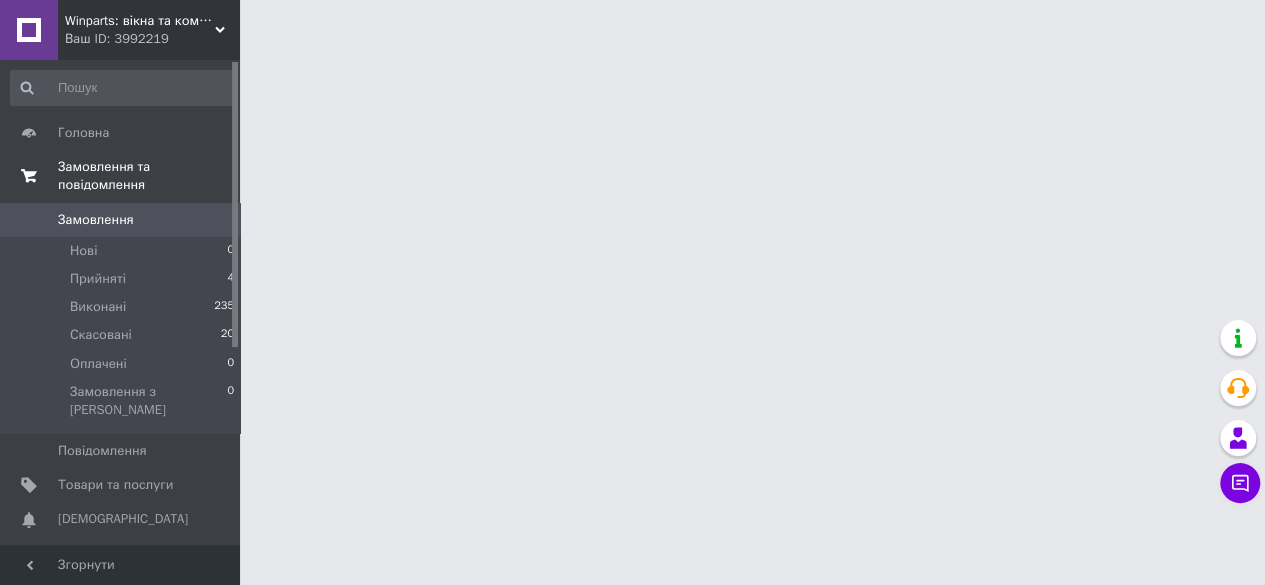 scroll, scrollTop: 0, scrollLeft: 0, axis: both 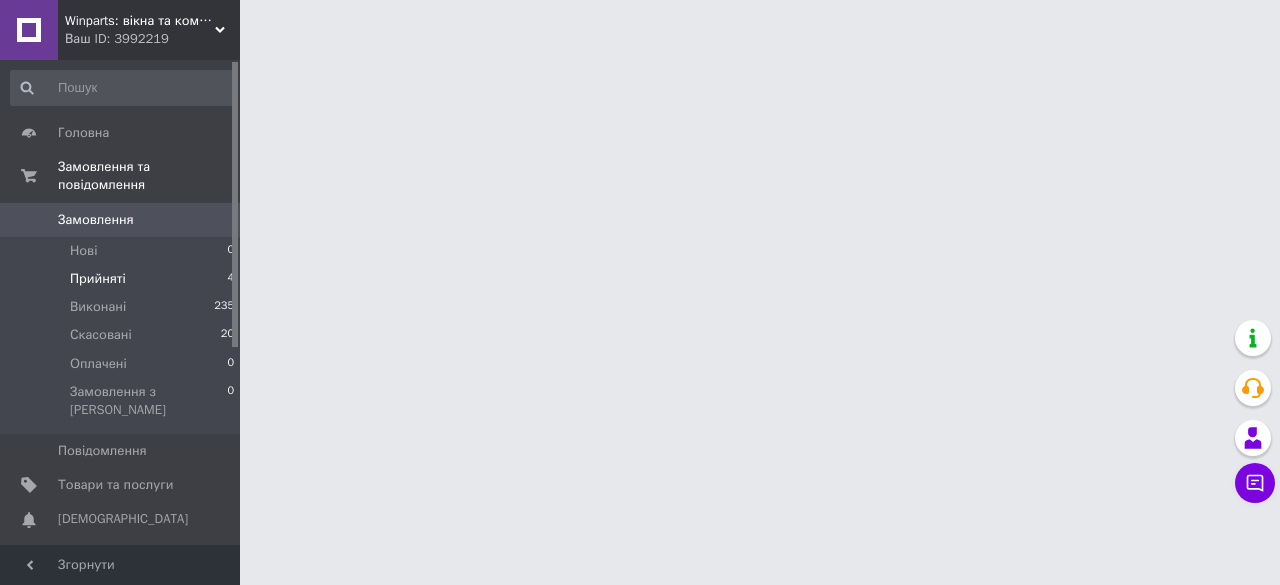 click on "Прийняті 4" at bounding box center [123, 279] 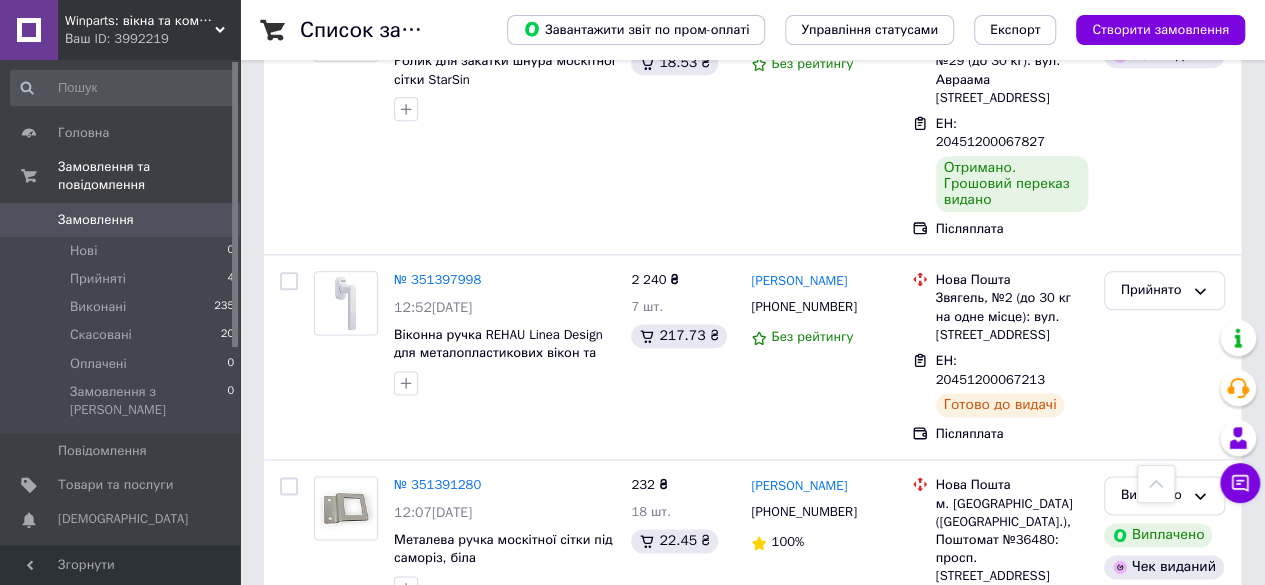 scroll, scrollTop: 900, scrollLeft: 0, axis: vertical 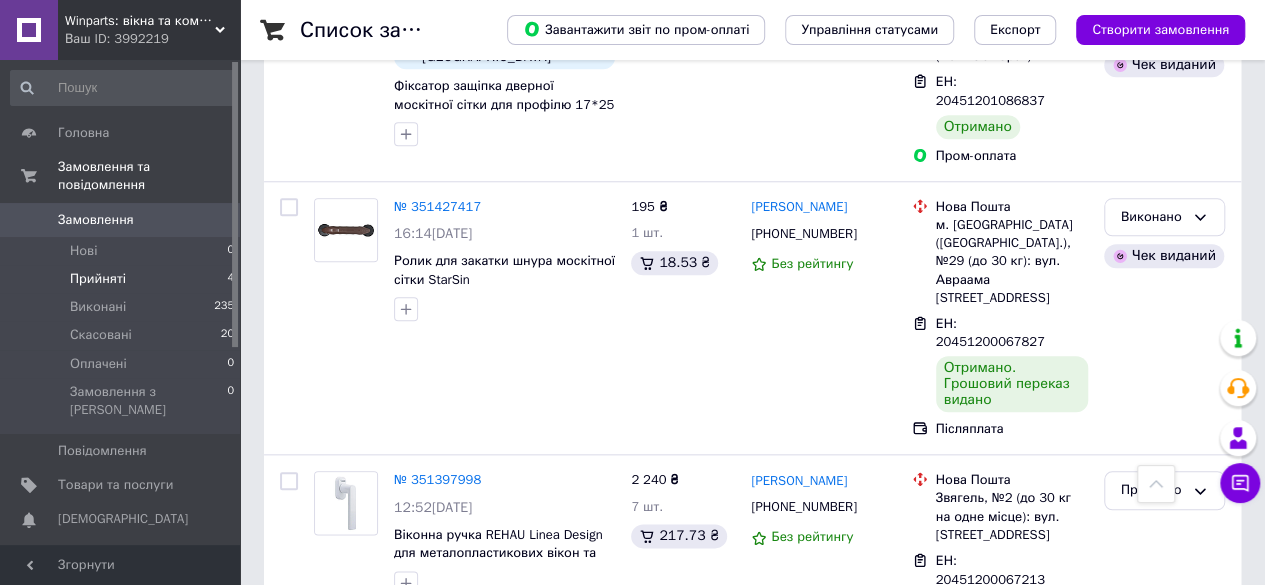 click on "Прийняті 4" at bounding box center [123, 279] 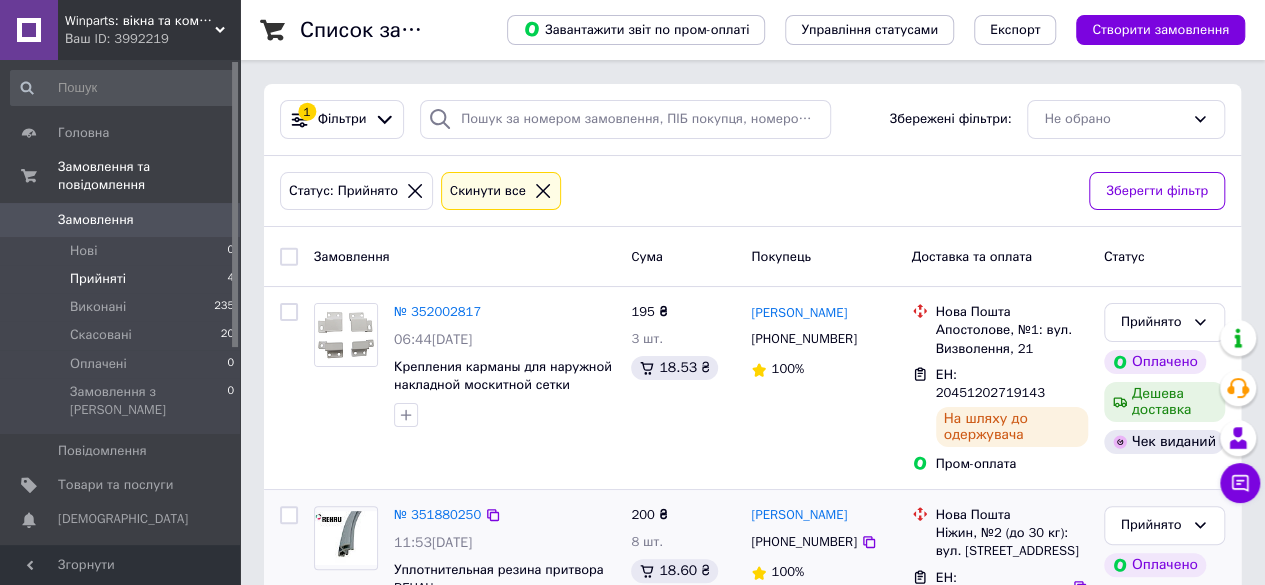 scroll, scrollTop: 496, scrollLeft: 0, axis: vertical 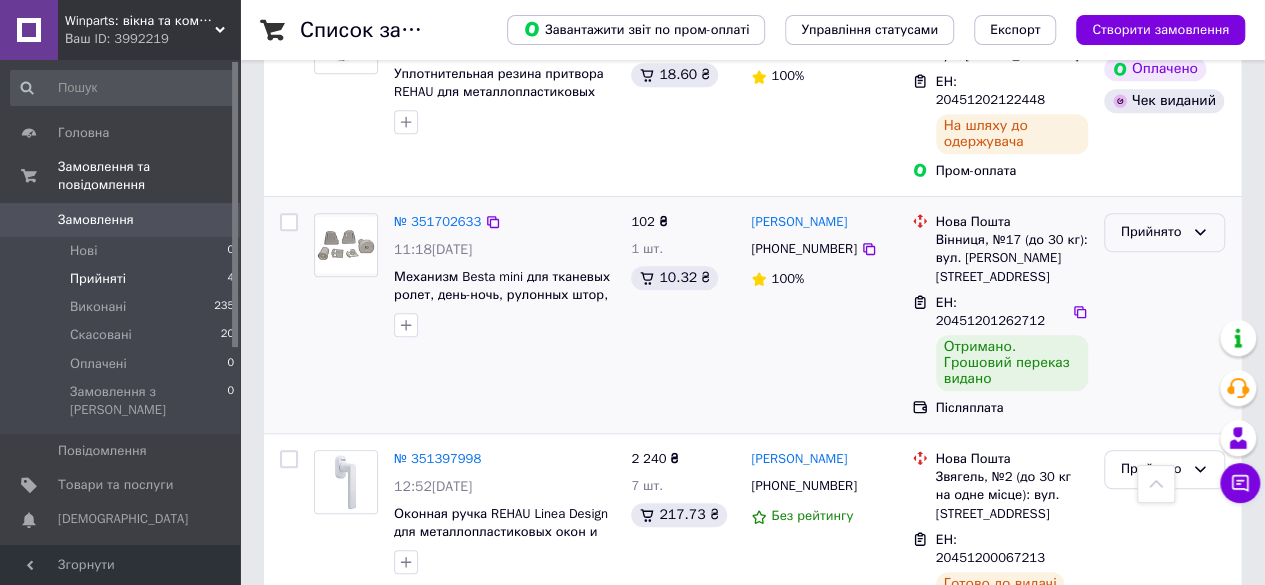 click on "Прийнято" at bounding box center [1152, 232] 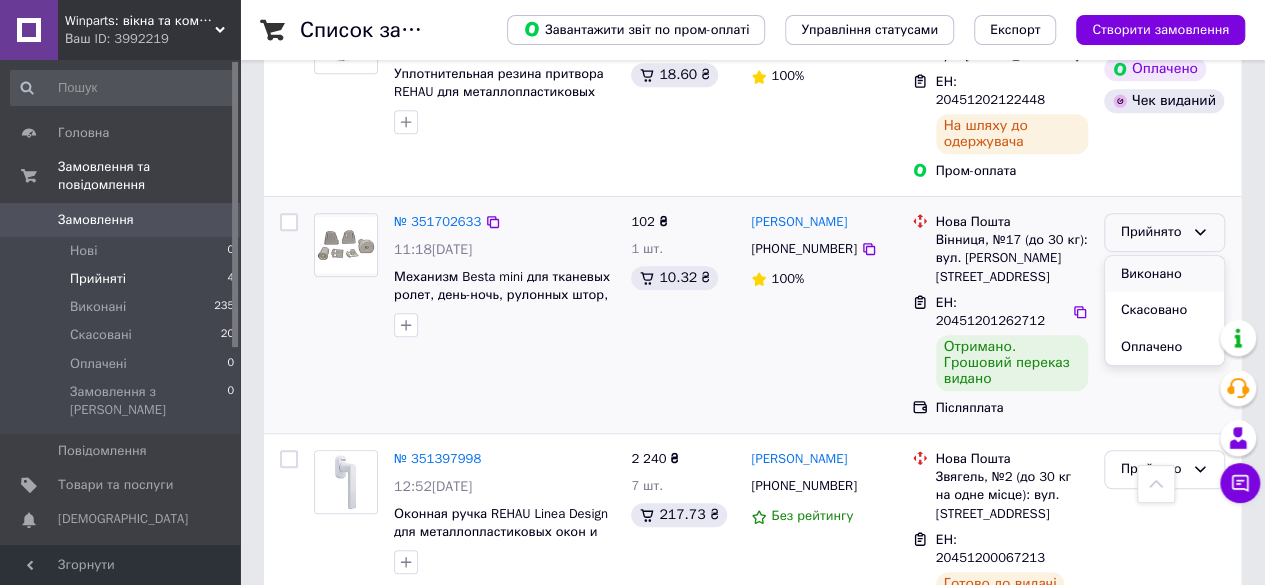 click on "Виконано" at bounding box center [1164, 274] 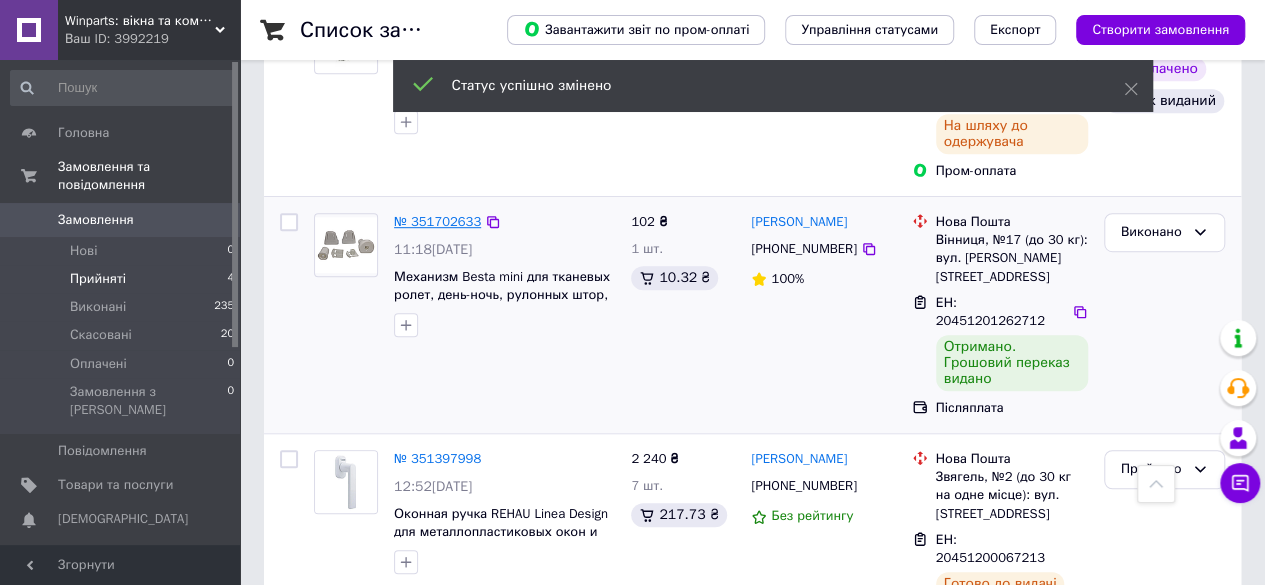 click on "№ 351702633" at bounding box center (437, 221) 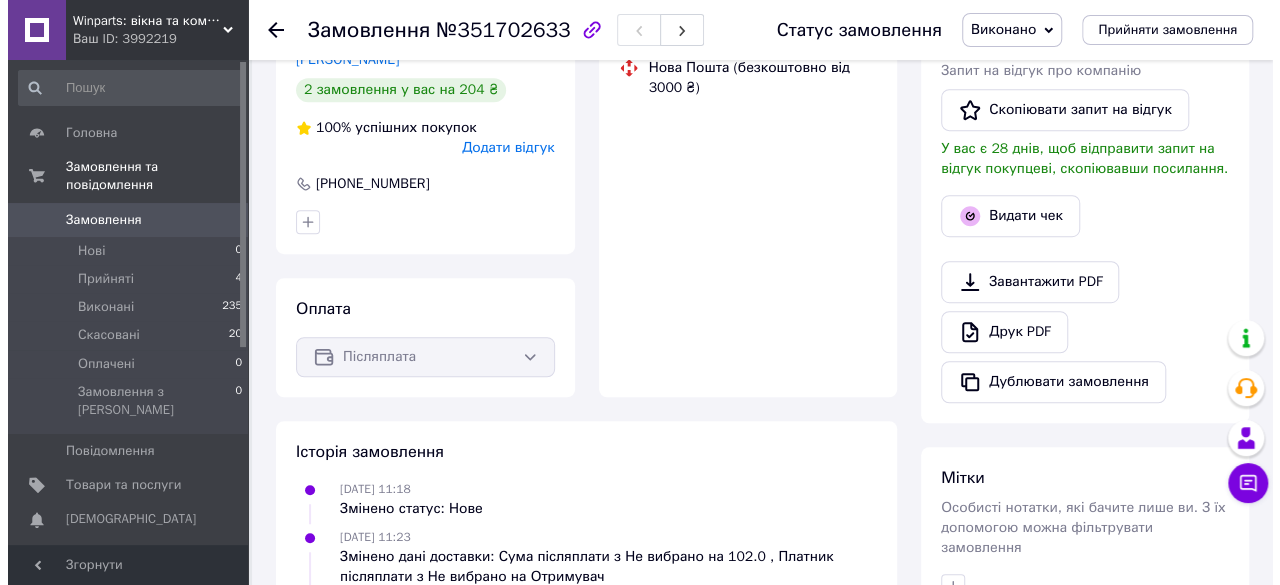 scroll, scrollTop: 596, scrollLeft: 0, axis: vertical 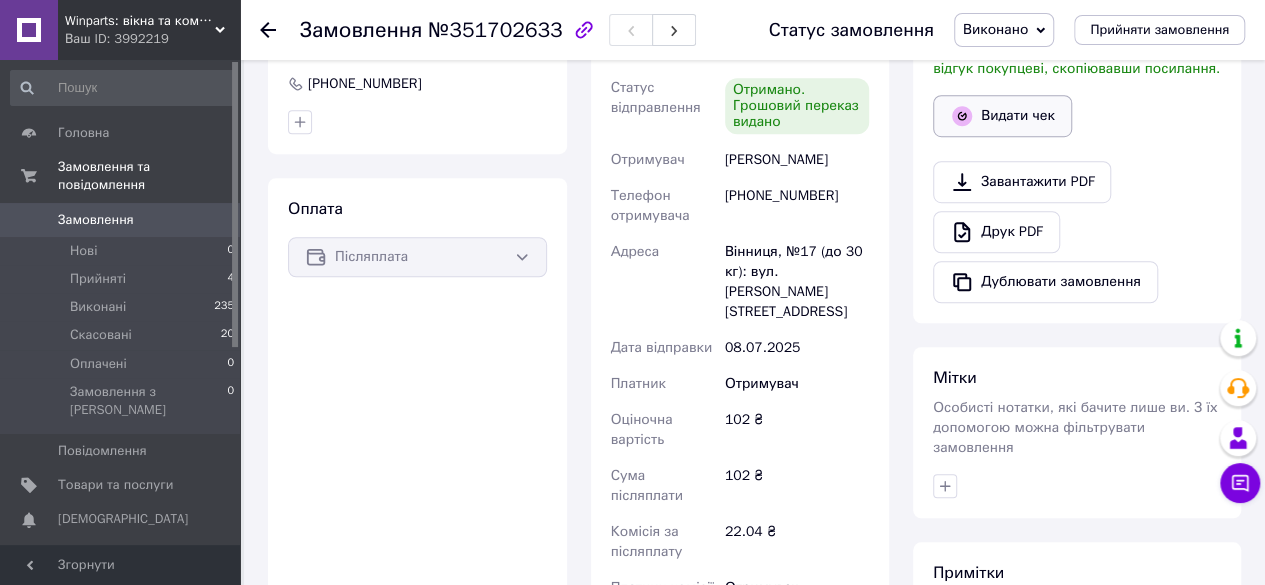 click on "Видати чек" at bounding box center [1002, 116] 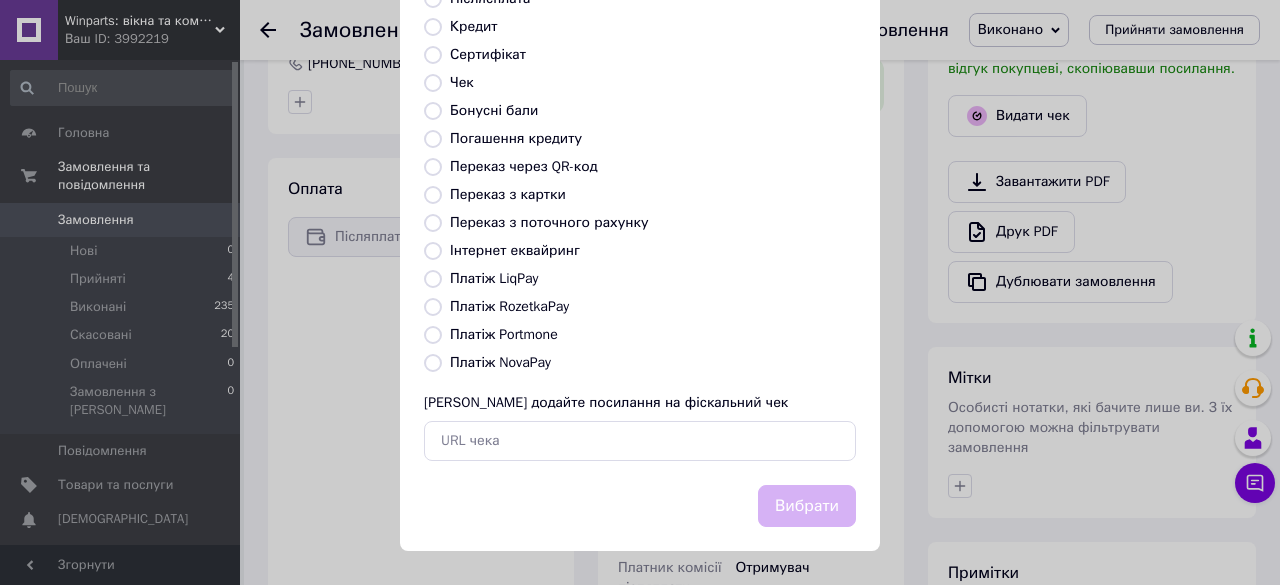scroll, scrollTop: 72, scrollLeft: 0, axis: vertical 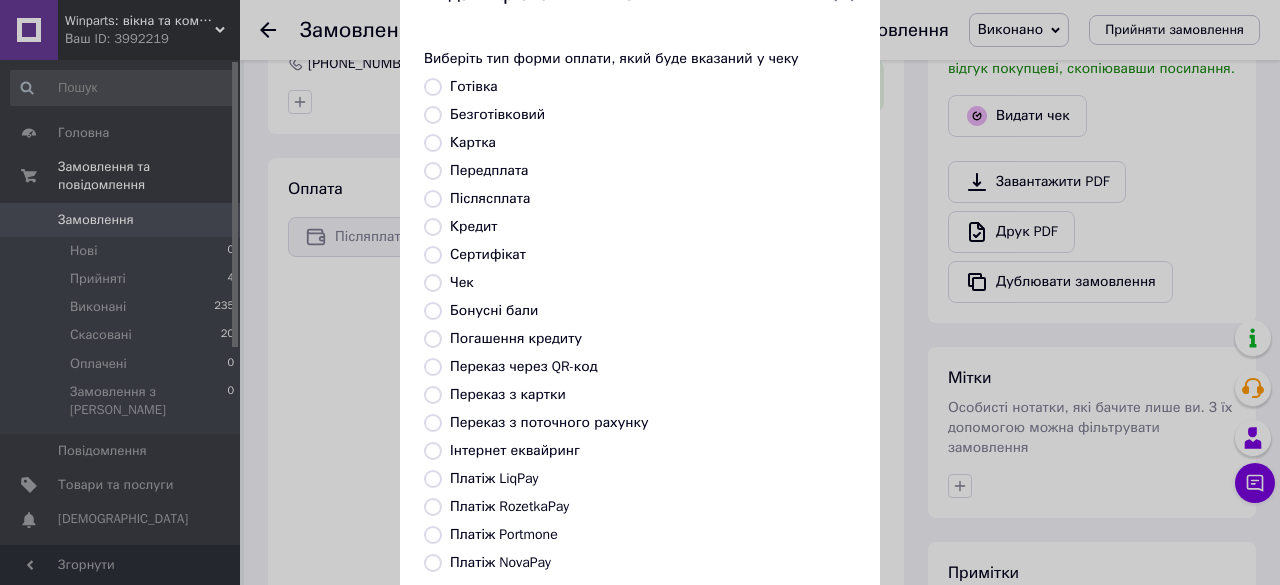 click on "Післясплата" at bounding box center (490, 198) 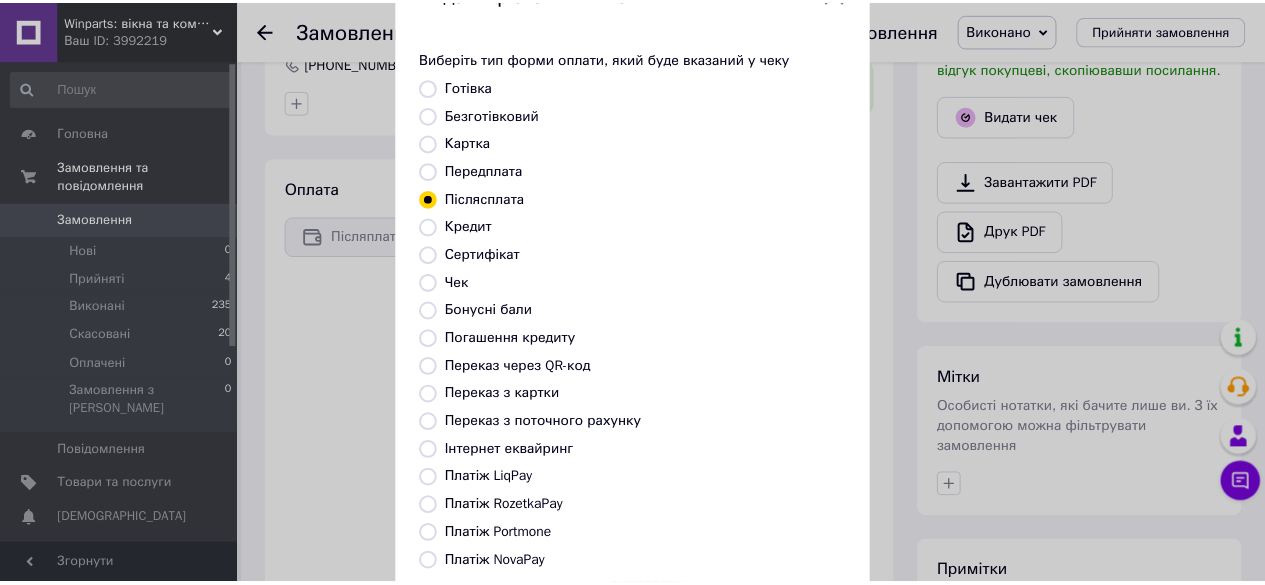 scroll, scrollTop: 272, scrollLeft: 0, axis: vertical 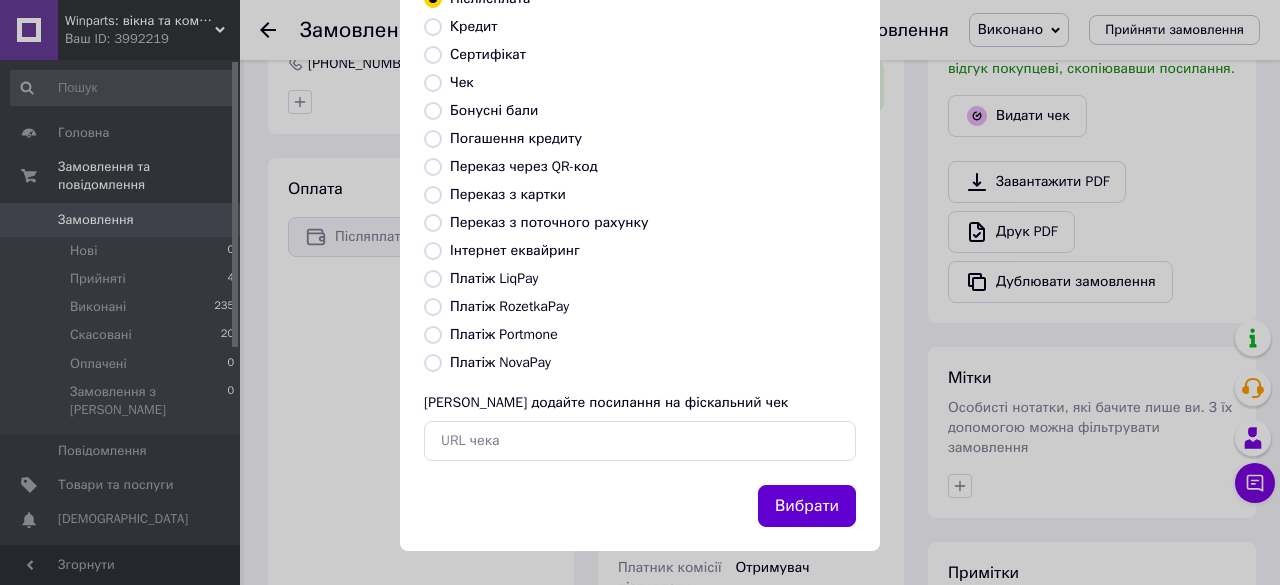 click on "Вибрати" at bounding box center (807, 506) 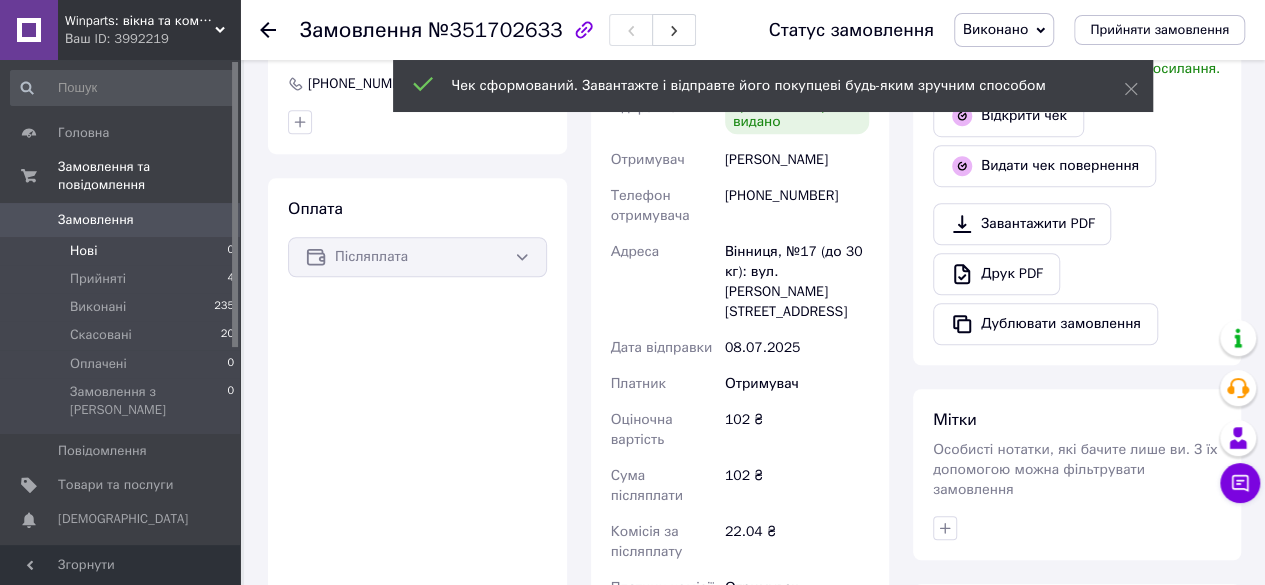 click on "Нові 0" at bounding box center (123, 251) 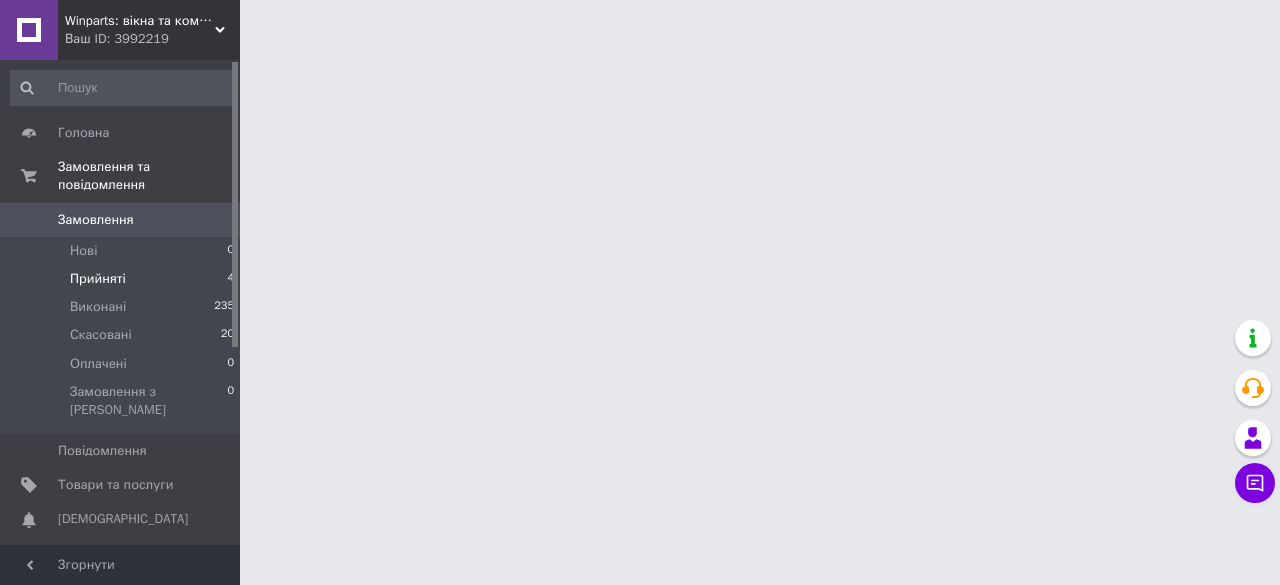 click on "Прийняті 4" at bounding box center (123, 279) 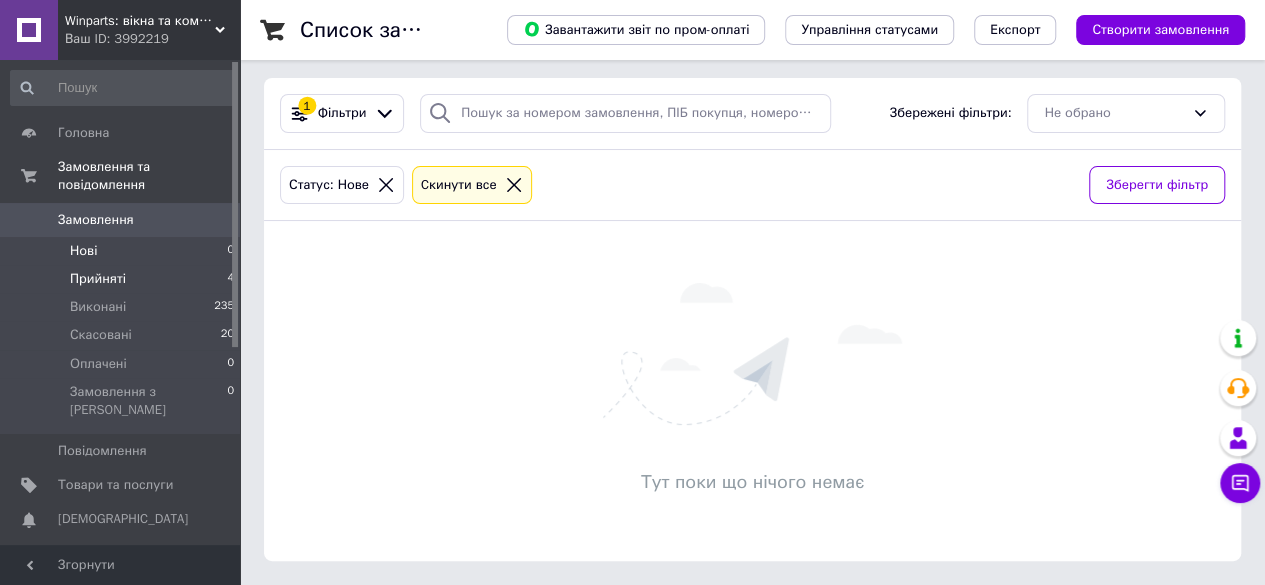 scroll, scrollTop: 0, scrollLeft: 0, axis: both 